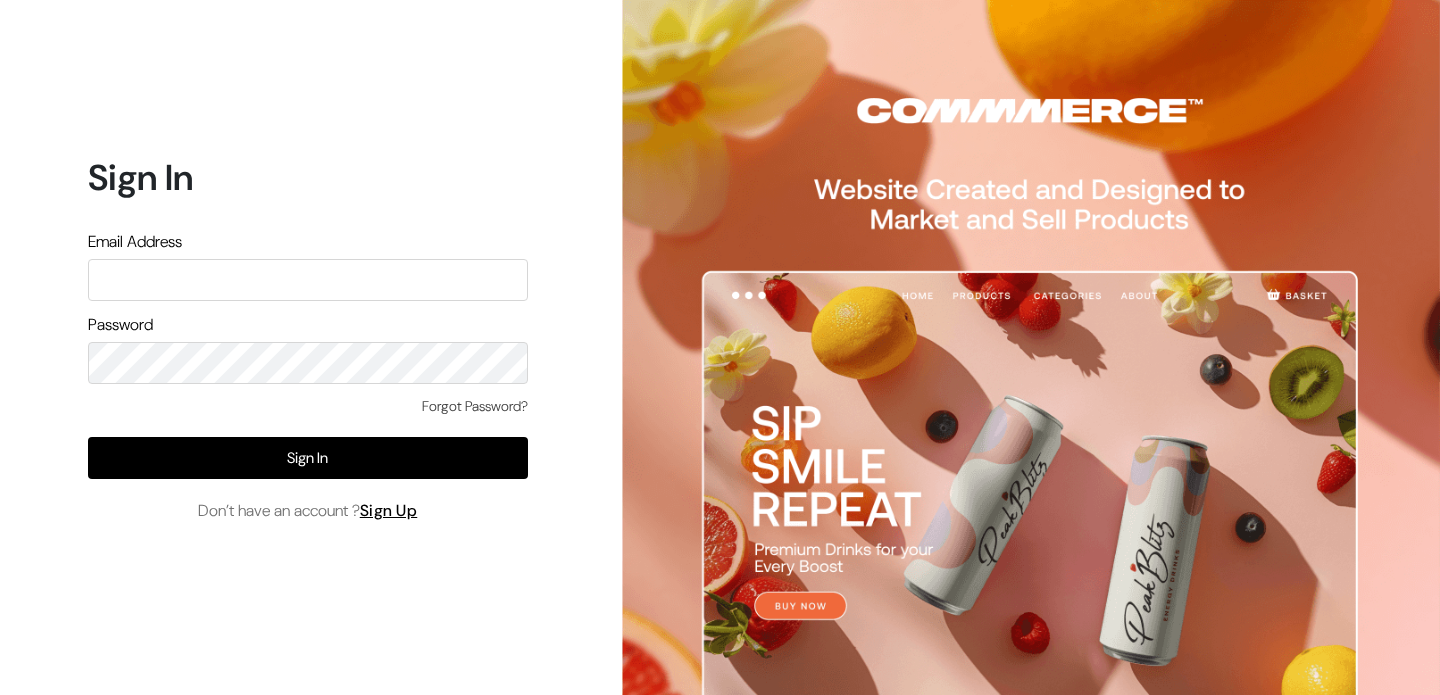 scroll, scrollTop: 0, scrollLeft: 0, axis: both 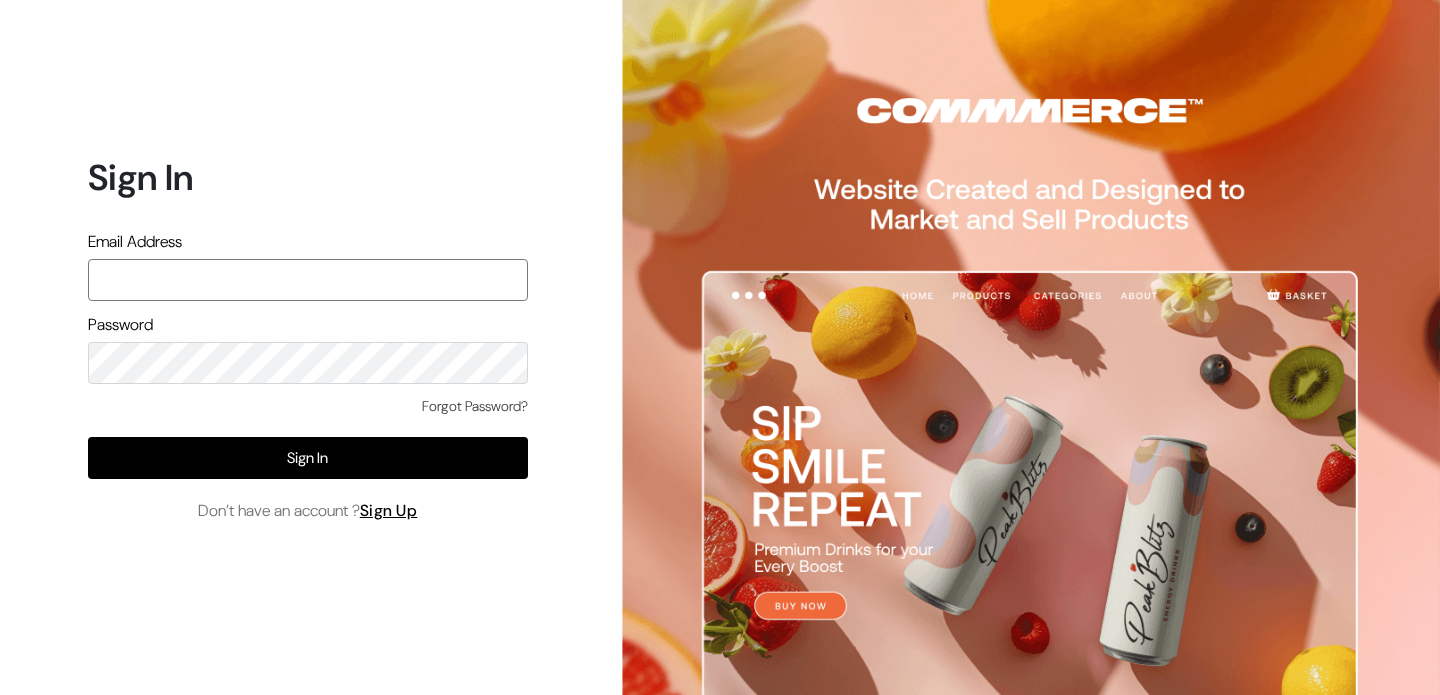 type on "ashish@econexus.in" 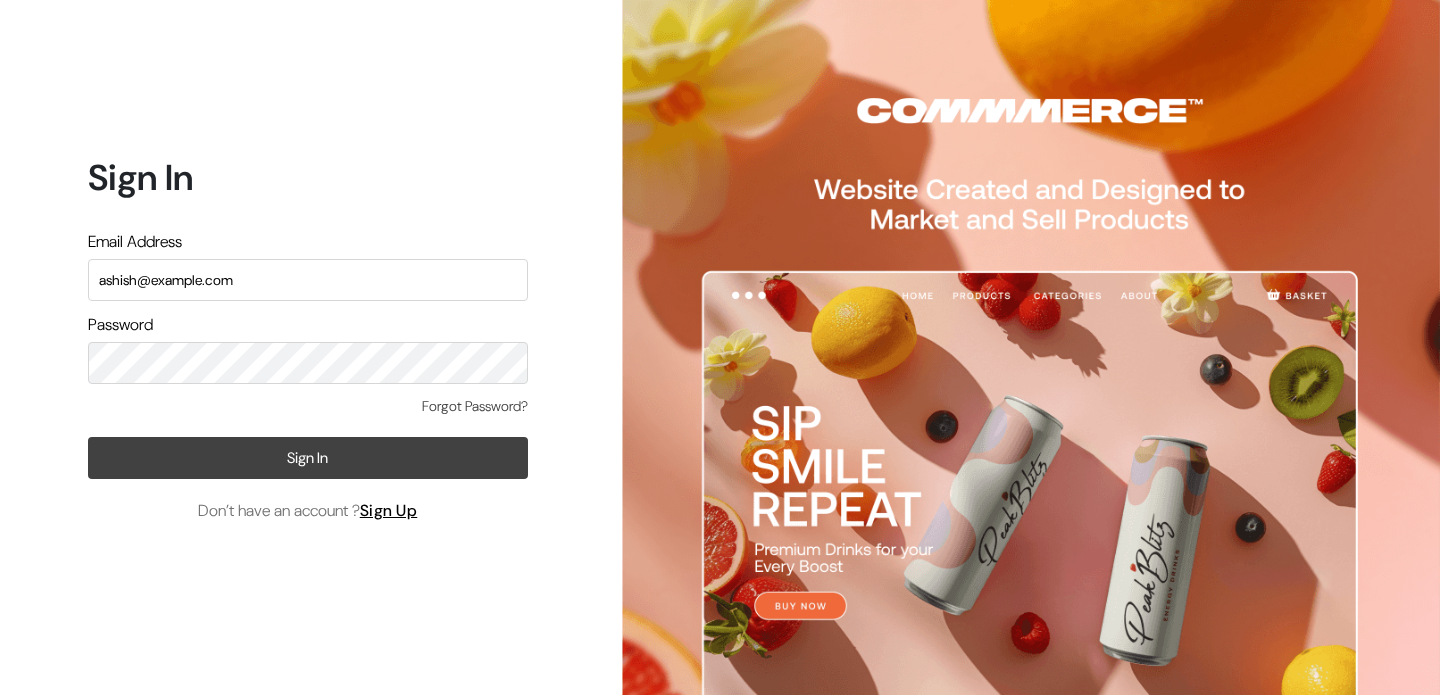 click on "Sign In" at bounding box center (308, 458) 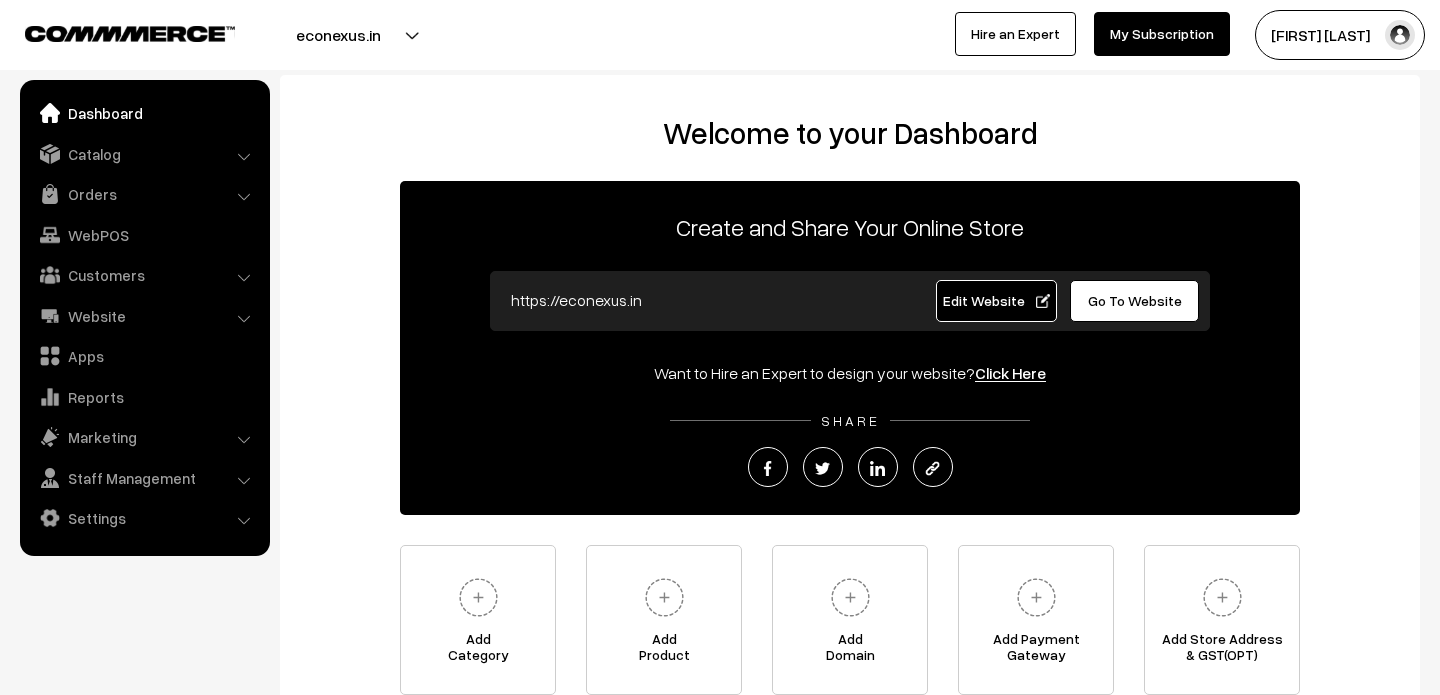scroll, scrollTop: 0, scrollLeft: 0, axis: both 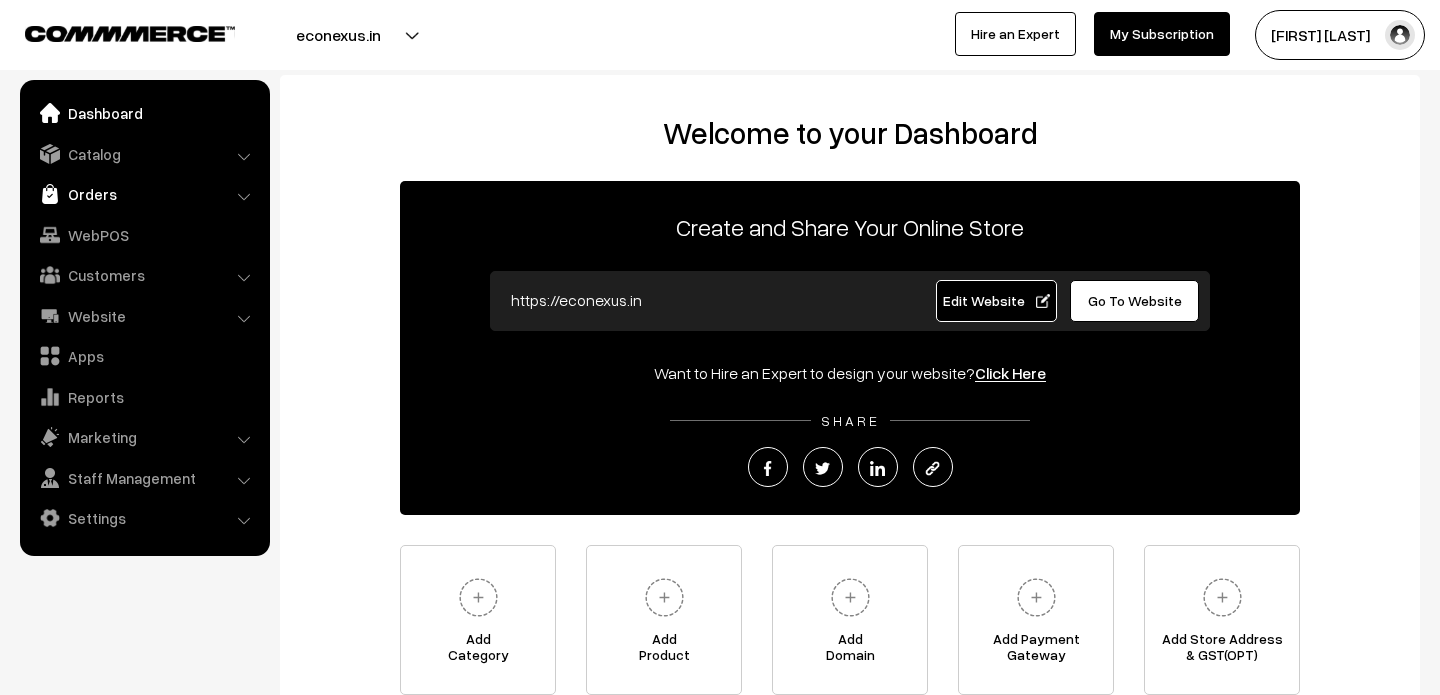 click on "Orders" at bounding box center (144, 194) 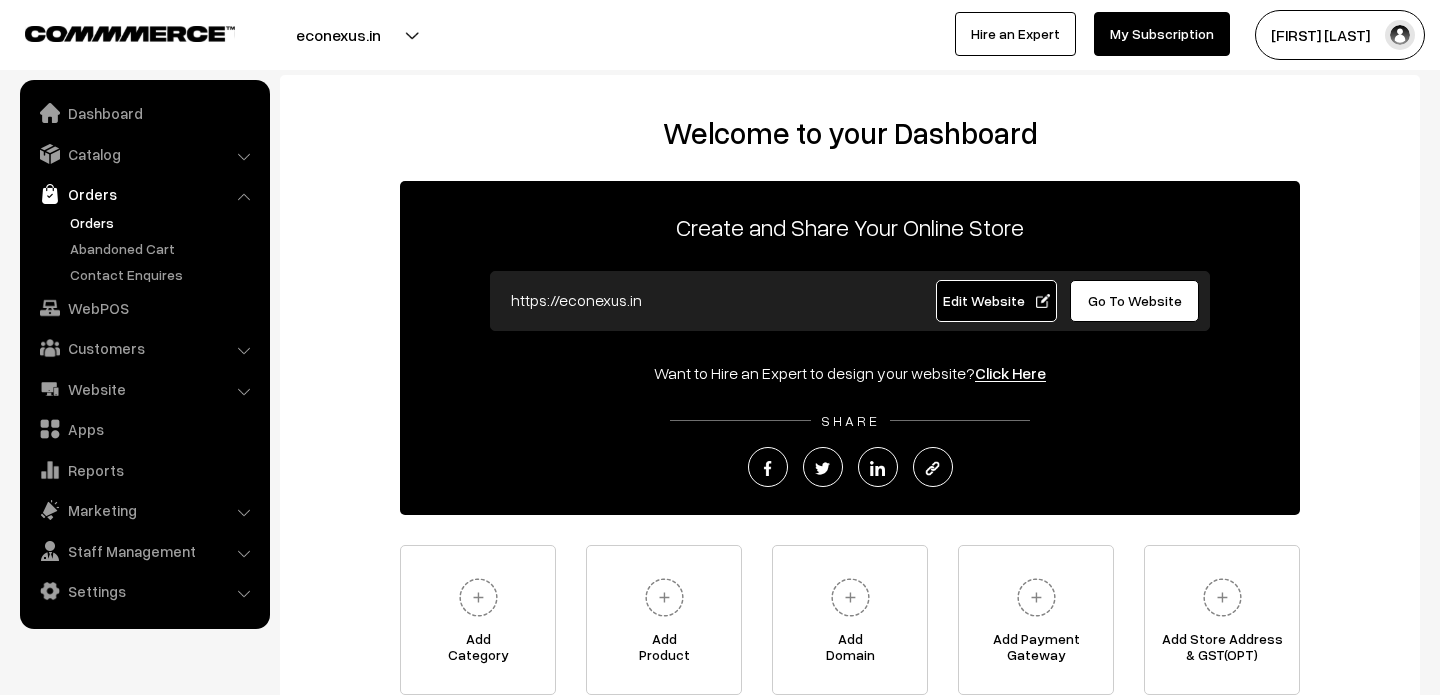 click on "Orders" at bounding box center (164, 222) 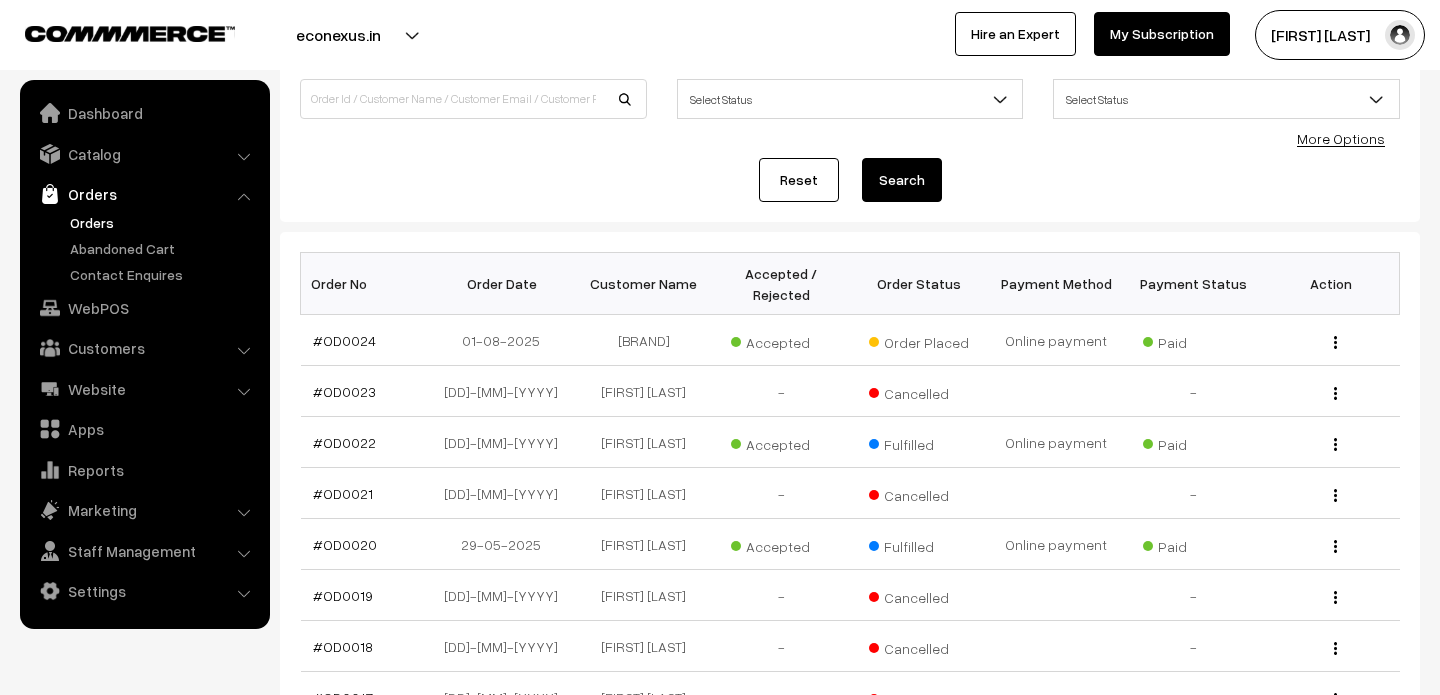 scroll, scrollTop: 163, scrollLeft: 0, axis: vertical 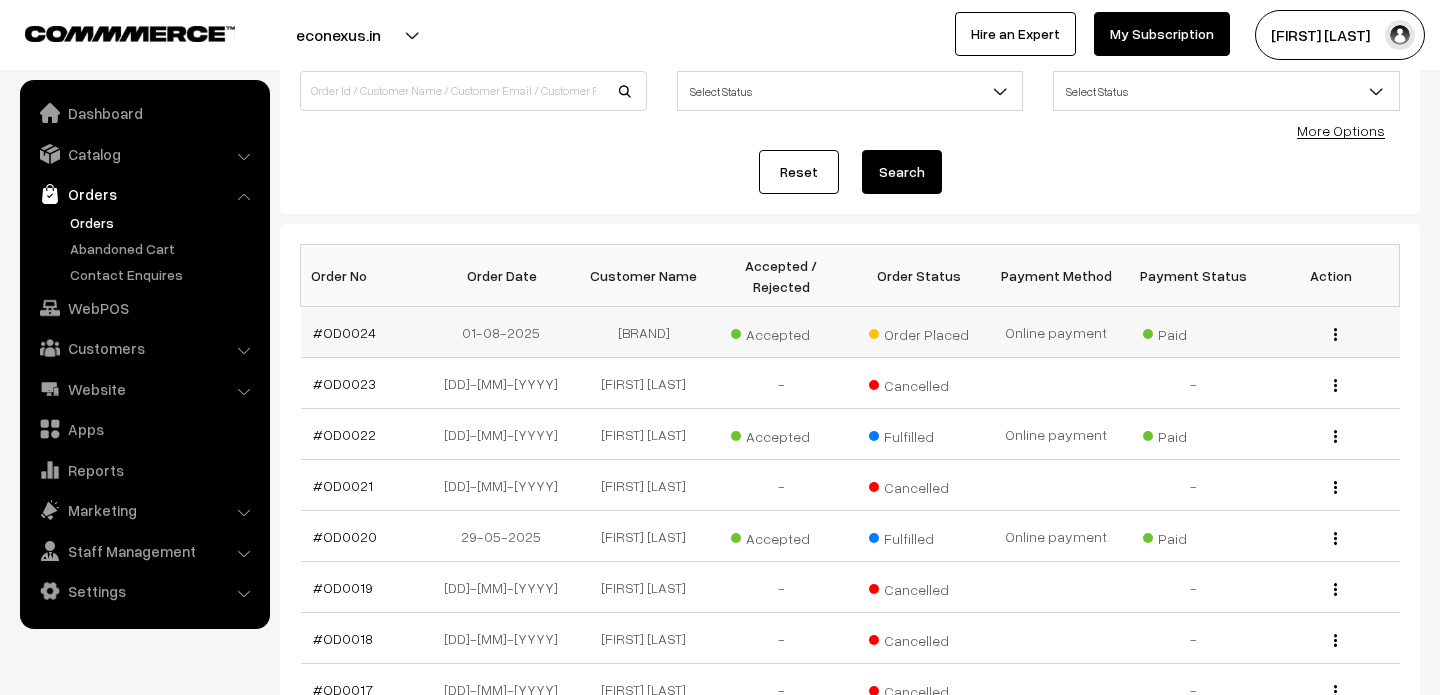click on "View" at bounding box center (1330, 332) 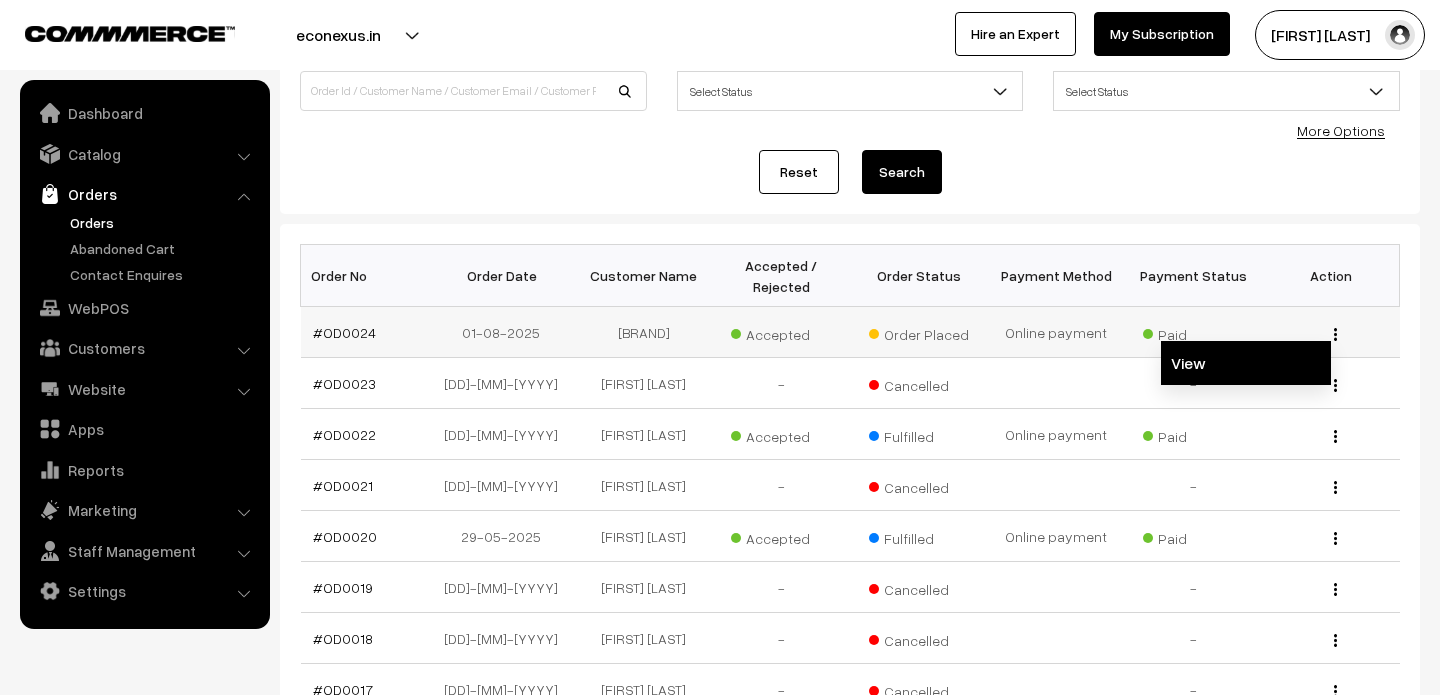 click on "View" at bounding box center [1246, 363] 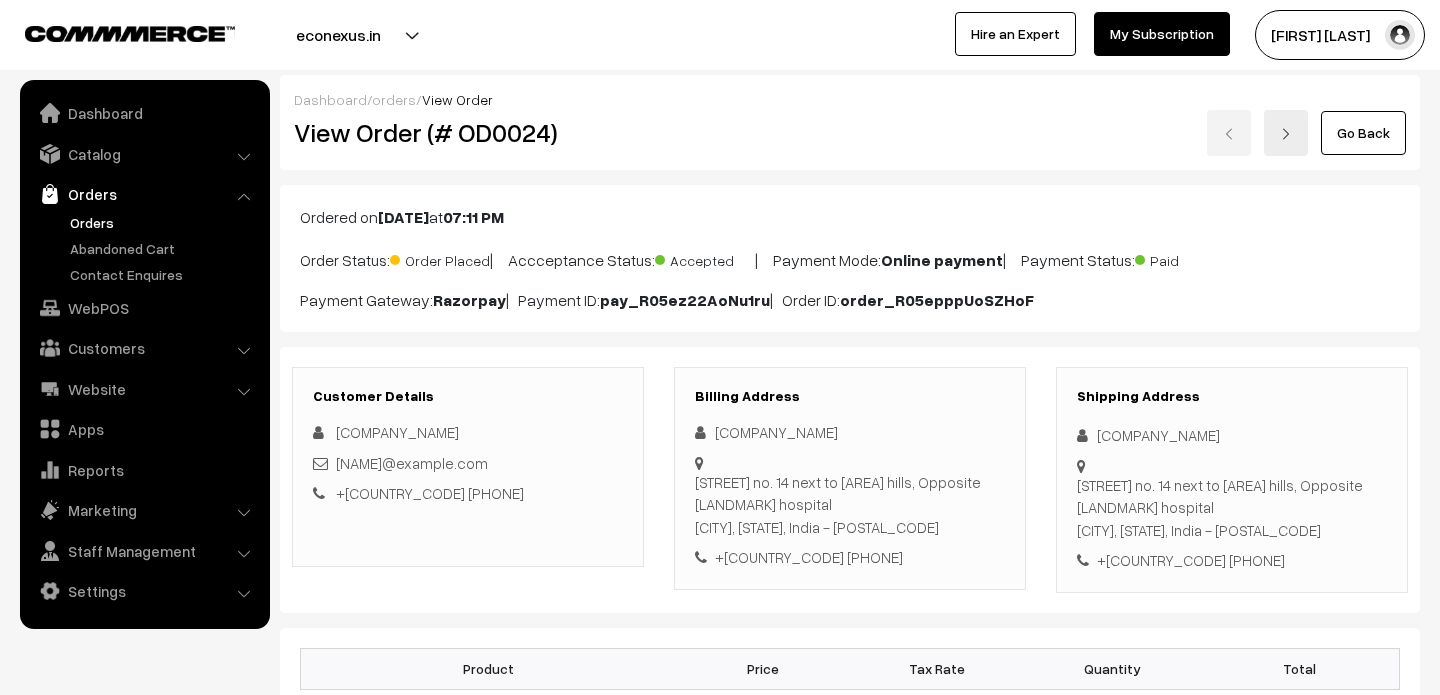 scroll, scrollTop: 909, scrollLeft: 0, axis: vertical 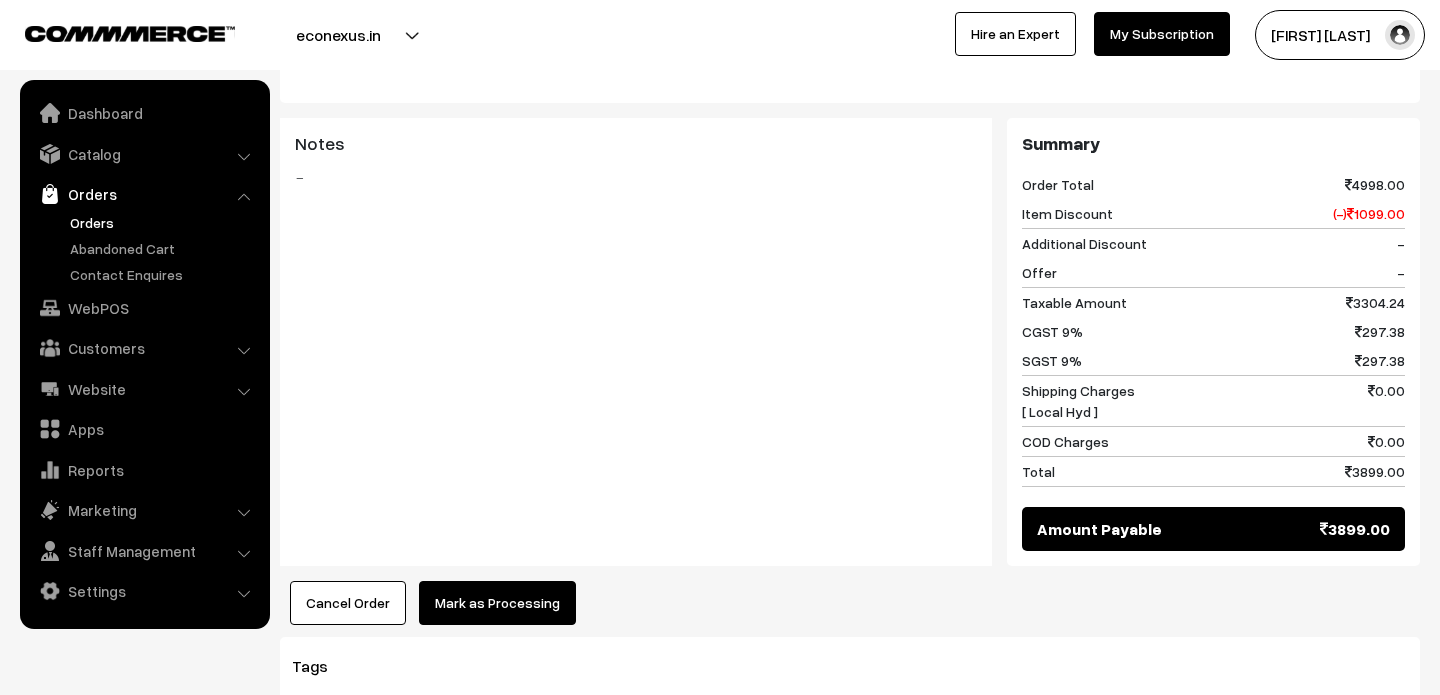 click on "Mark as Processing" at bounding box center [497, 603] 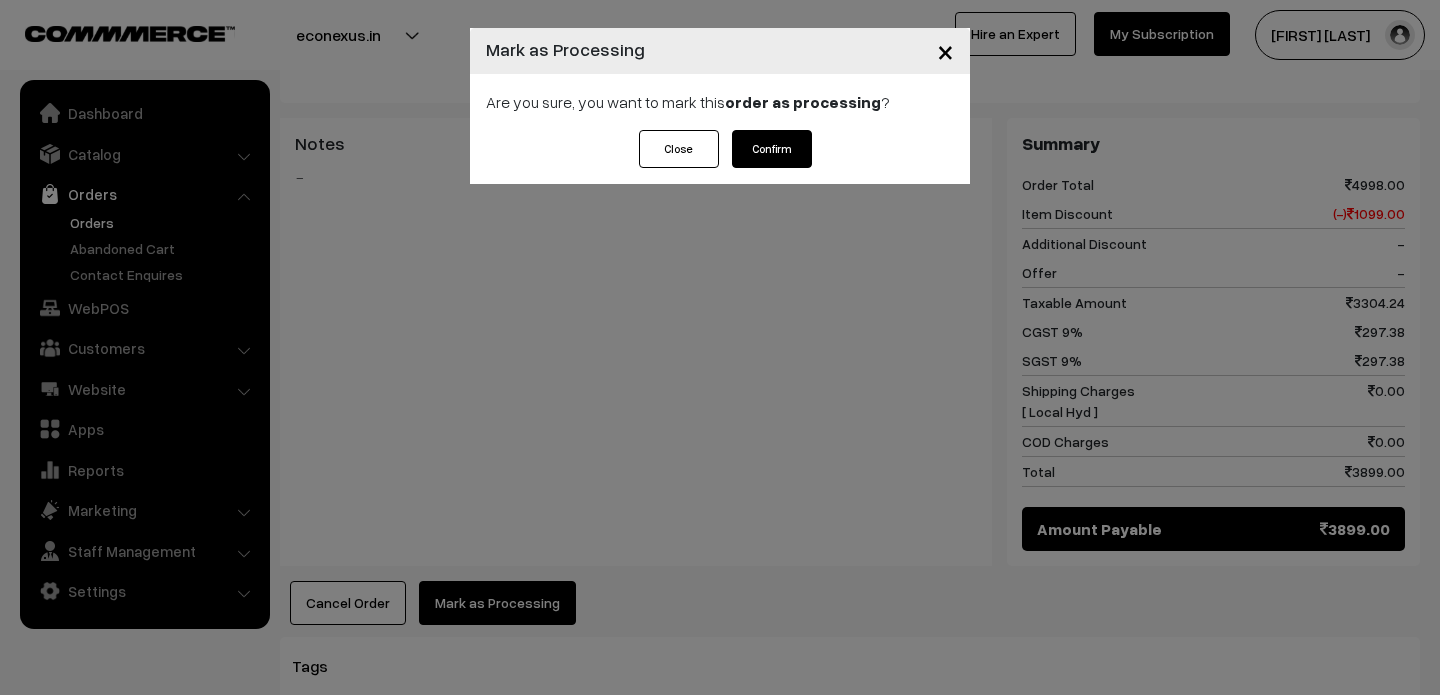 click on "Confirm" at bounding box center [772, 149] 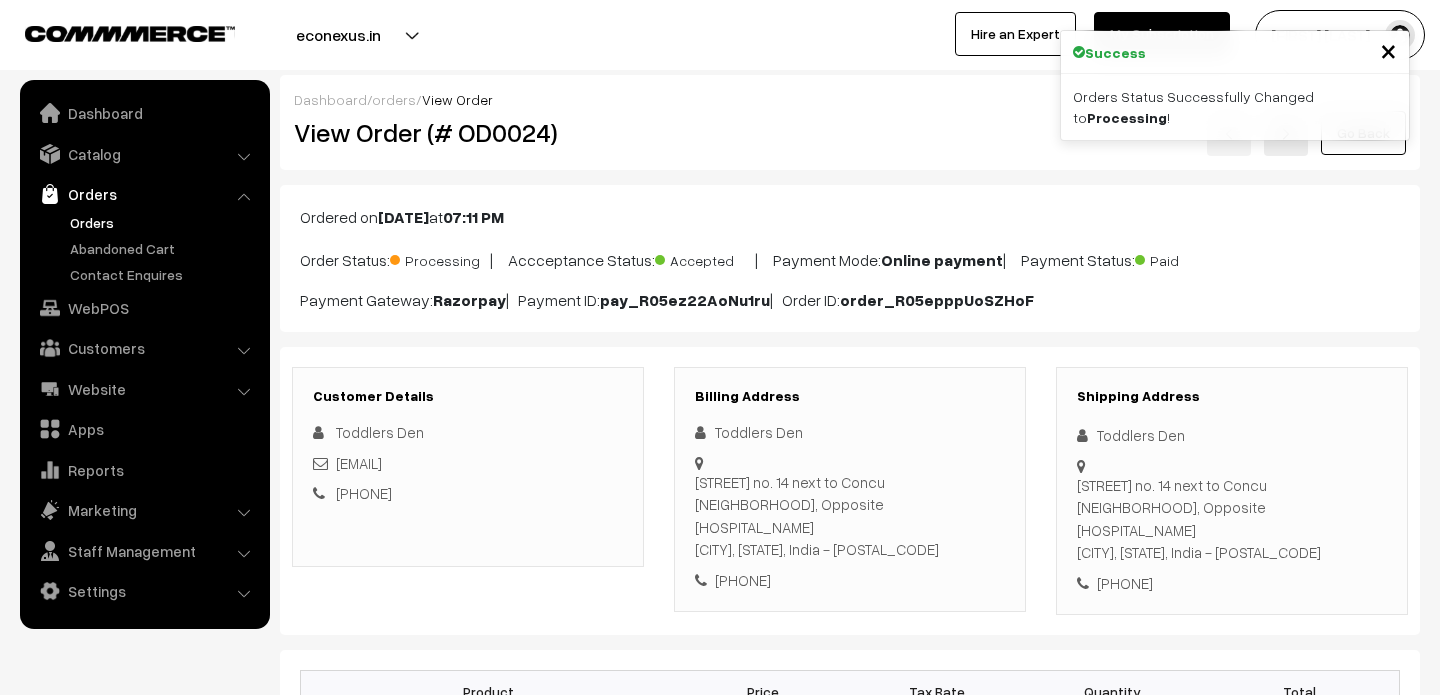 scroll, scrollTop: 0, scrollLeft: 0, axis: both 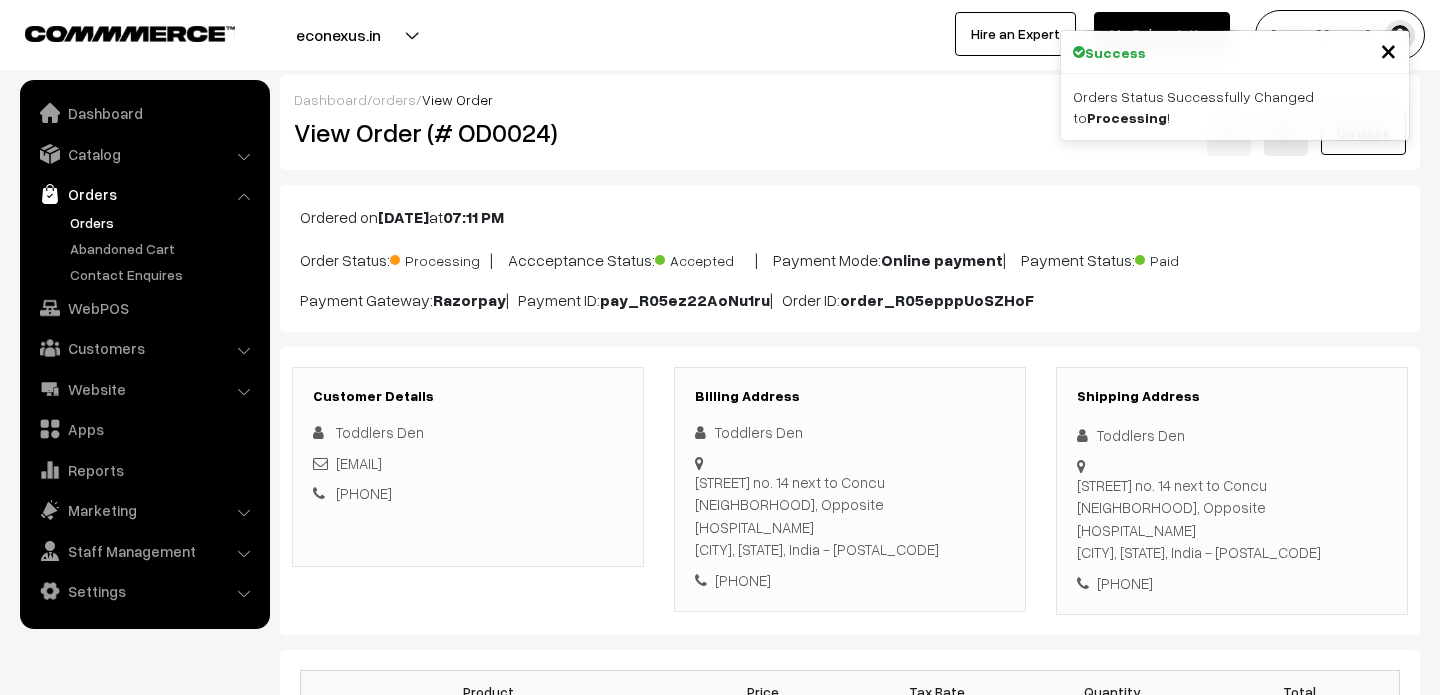 click on "×" at bounding box center (1388, 49) 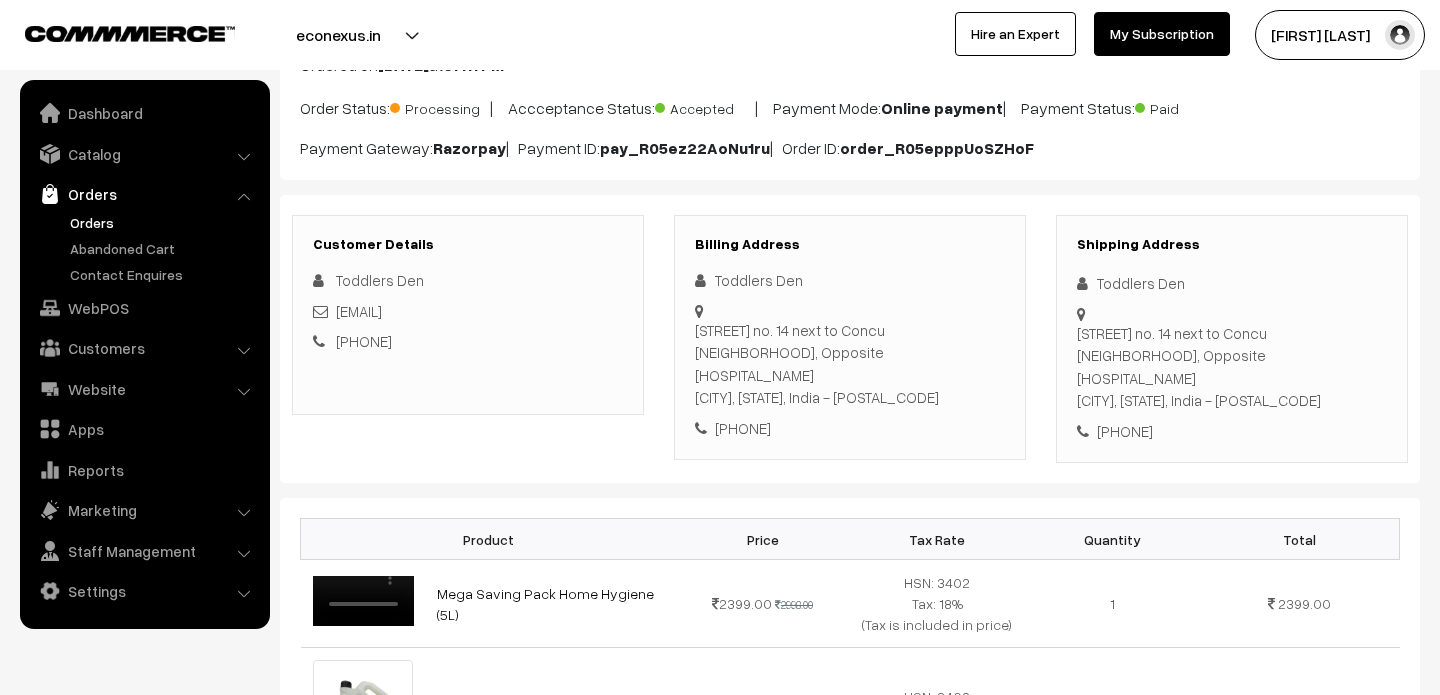 scroll, scrollTop: 161, scrollLeft: 0, axis: vertical 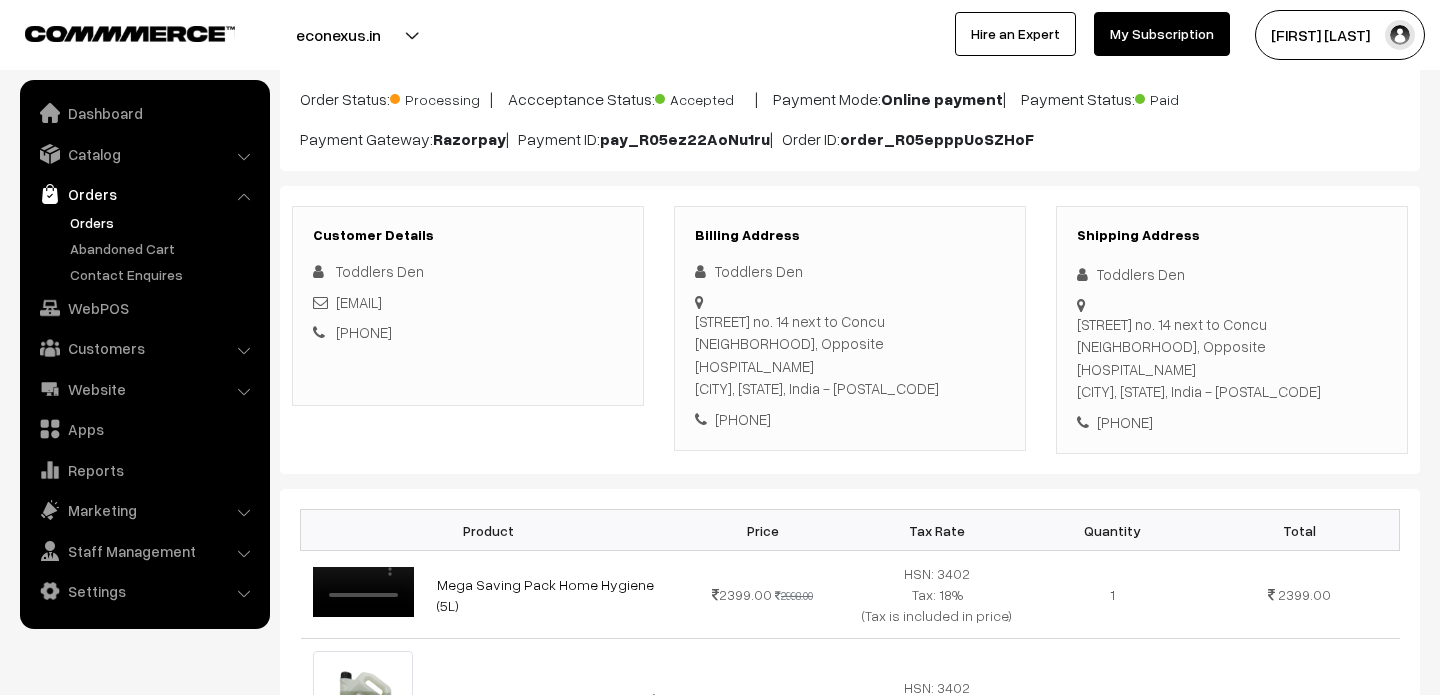 click on "hiral.kachhela@todden.com" at bounding box center [359, 302] 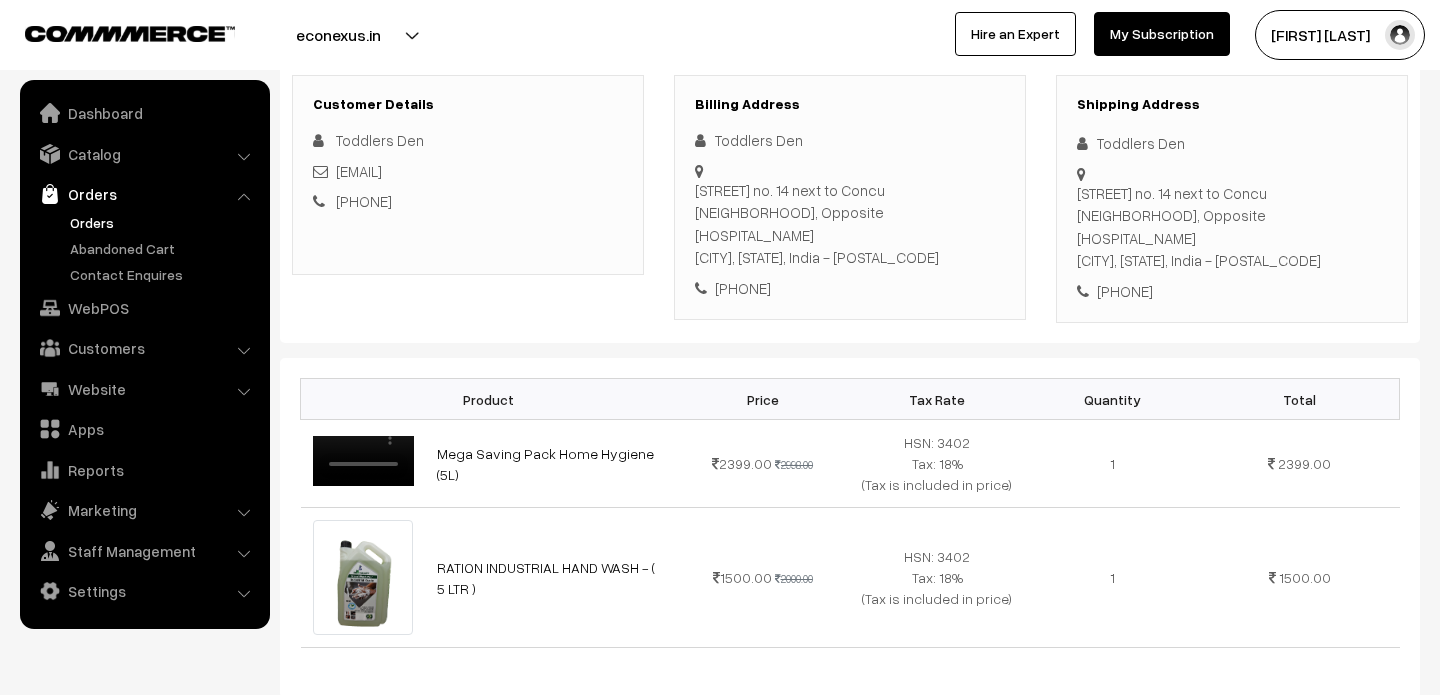 scroll, scrollTop: 297, scrollLeft: 0, axis: vertical 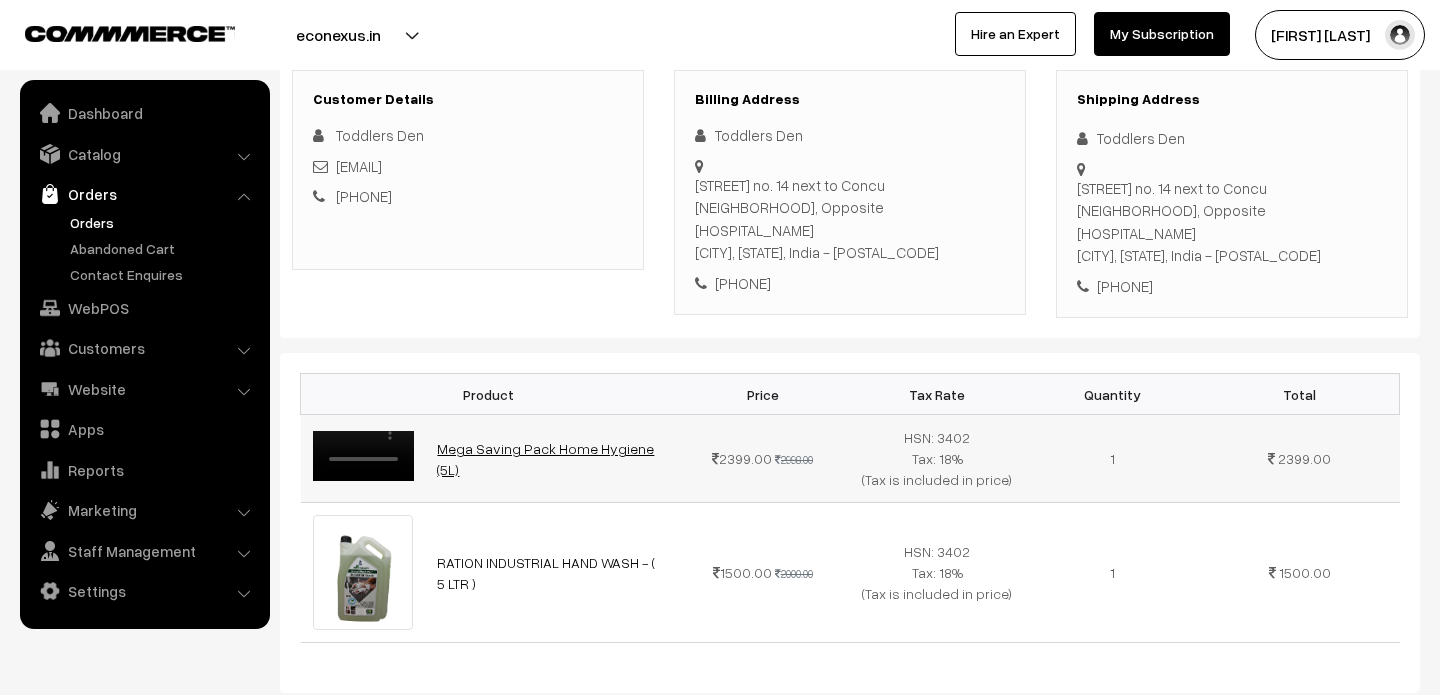 click on "Mega Saving Pack Home Hygiene (5L)" at bounding box center [545, 459] 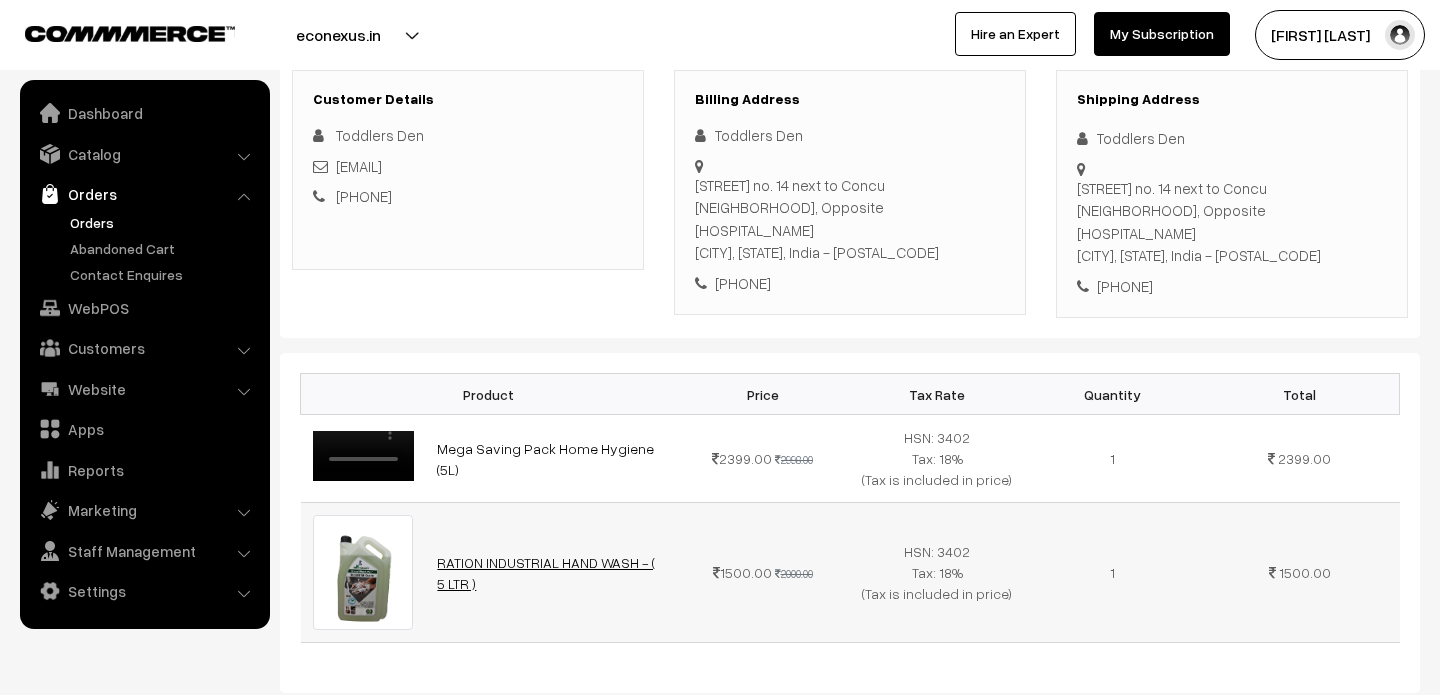 click on "RATION INDUSTRIAL HAND WASH - ( 5 LTR )" at bounding box center (546, 573) 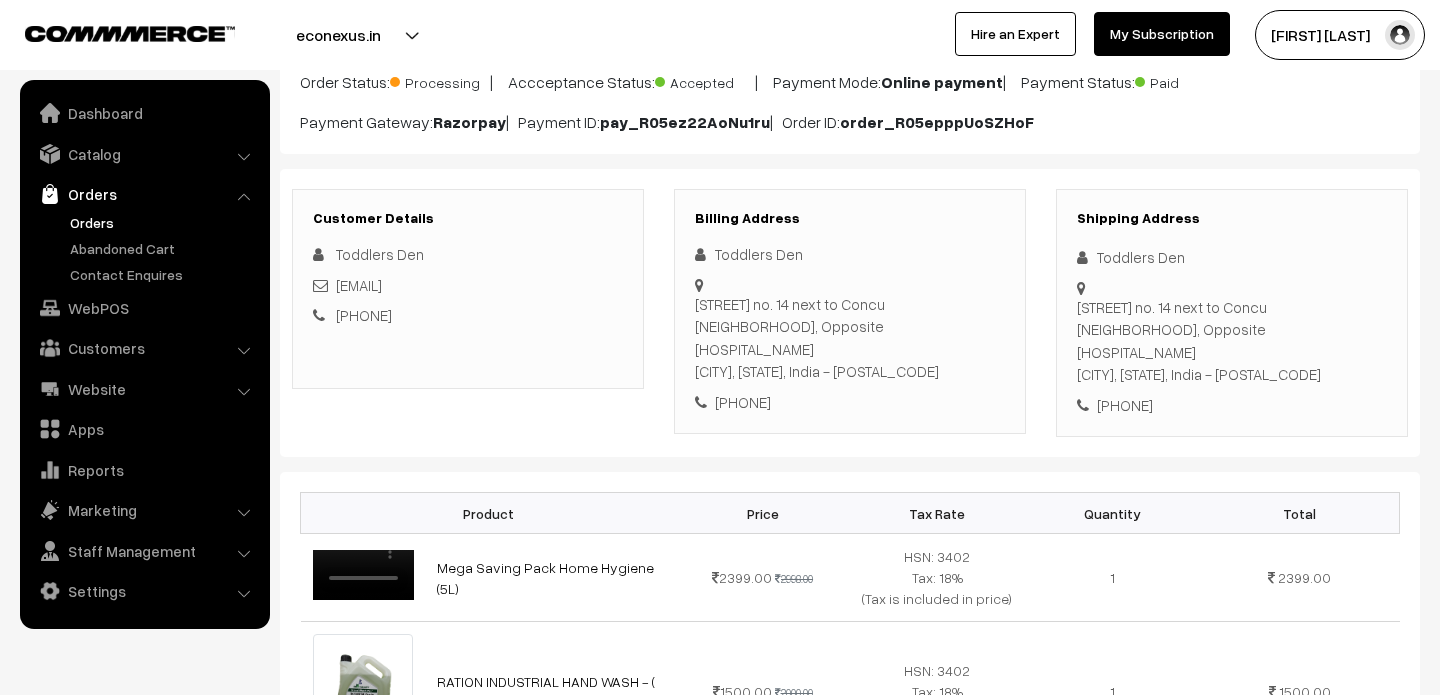 scroll, scrollTop: 181, scrollLeft: 0, axis: vertical 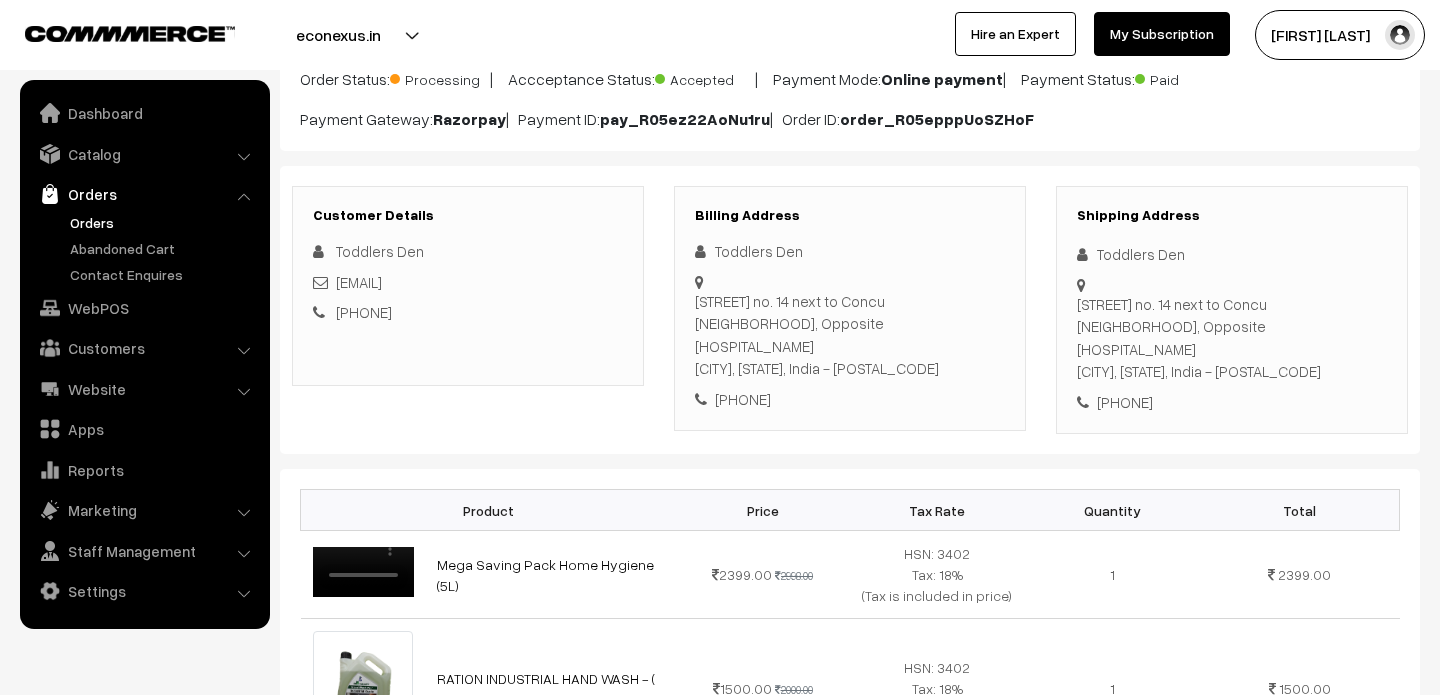 drag, startPoint x: 781, startPoint y: 304, endPoint x: 943, endPoint y: 340, distance: 165.9518 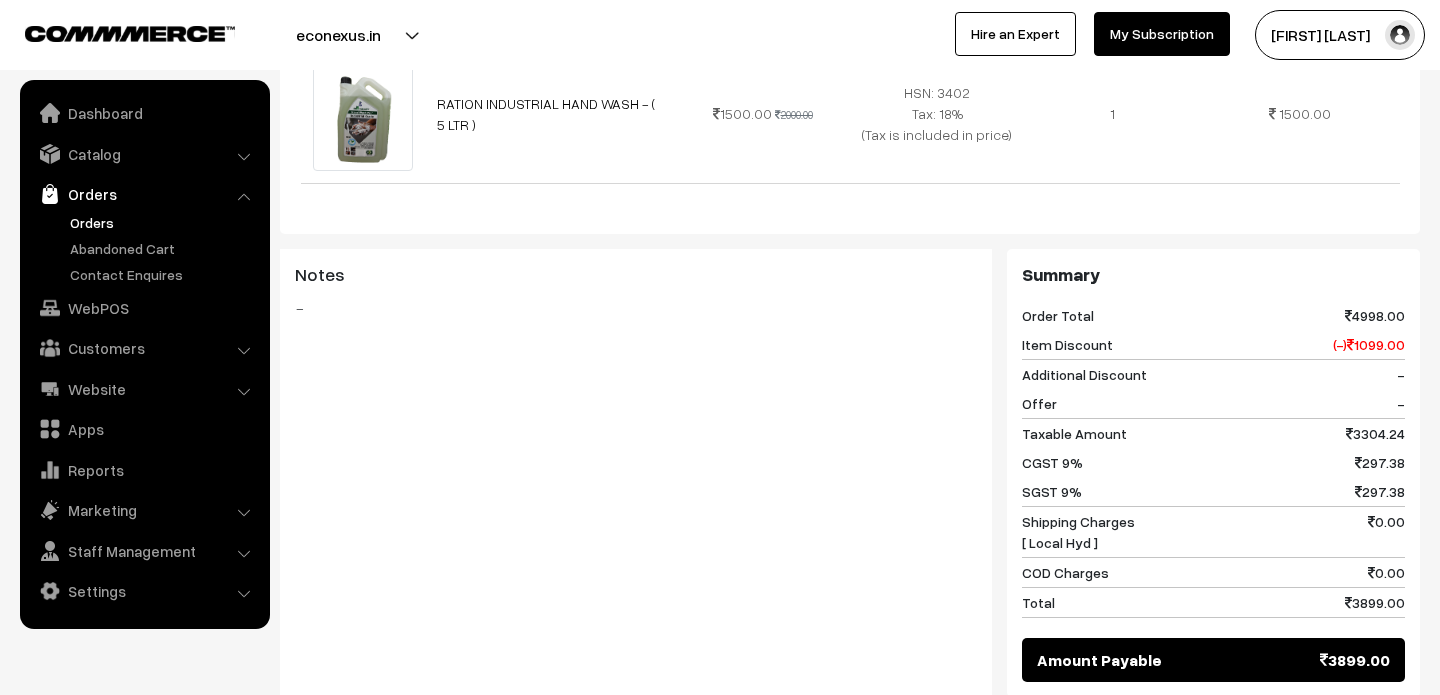 scroll, scrollTop: 765, scrollLeft: 0, axis: vertical 